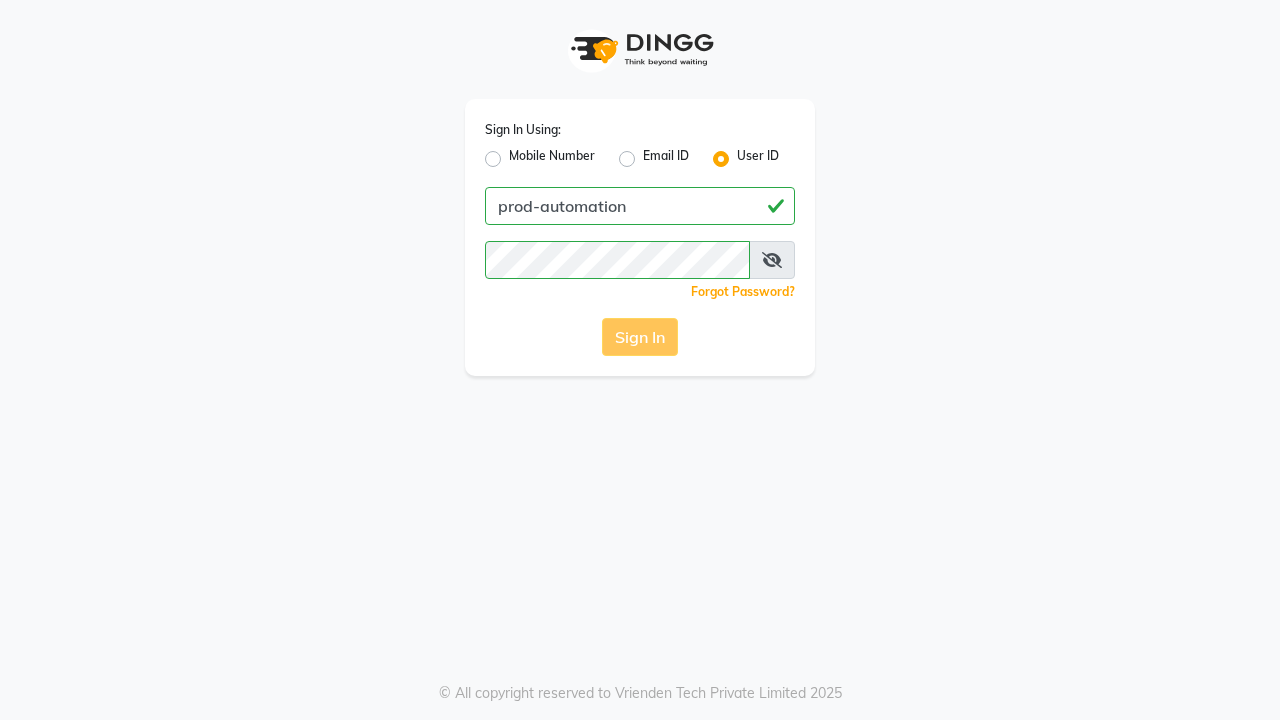 scroll, scrollTop: 0, scrollLeft: 0, axis: both 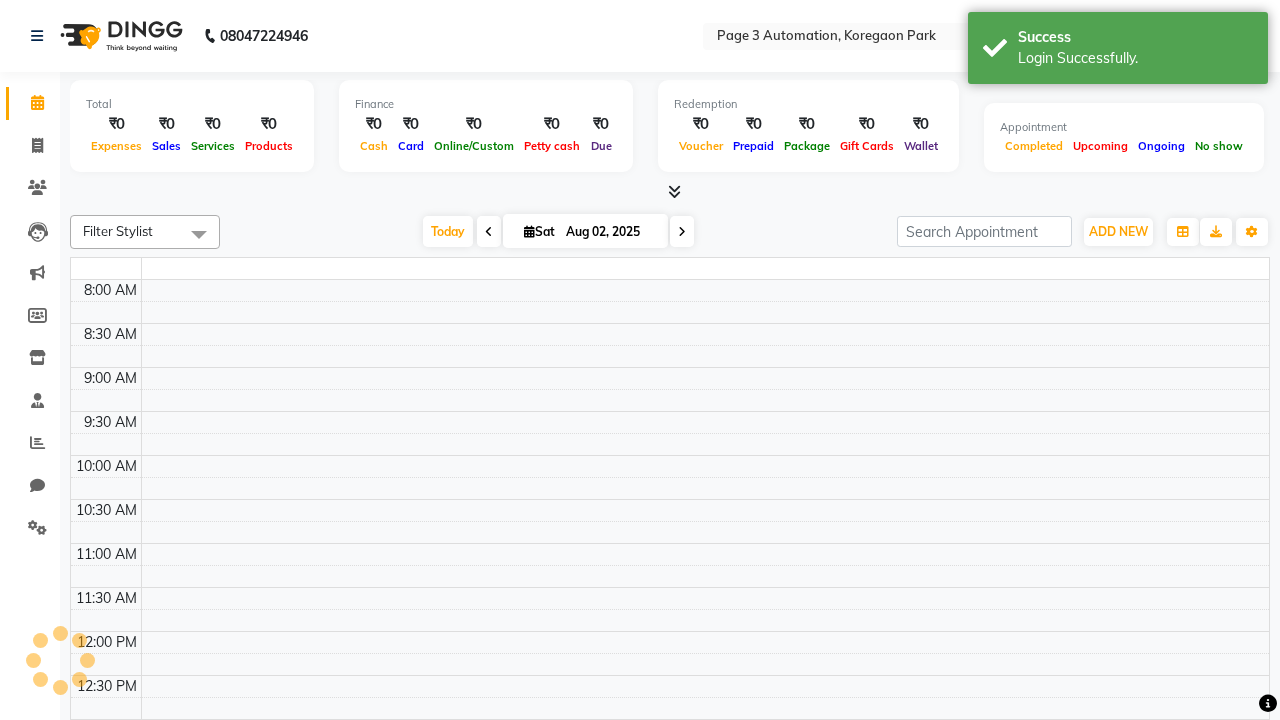 select on "en" 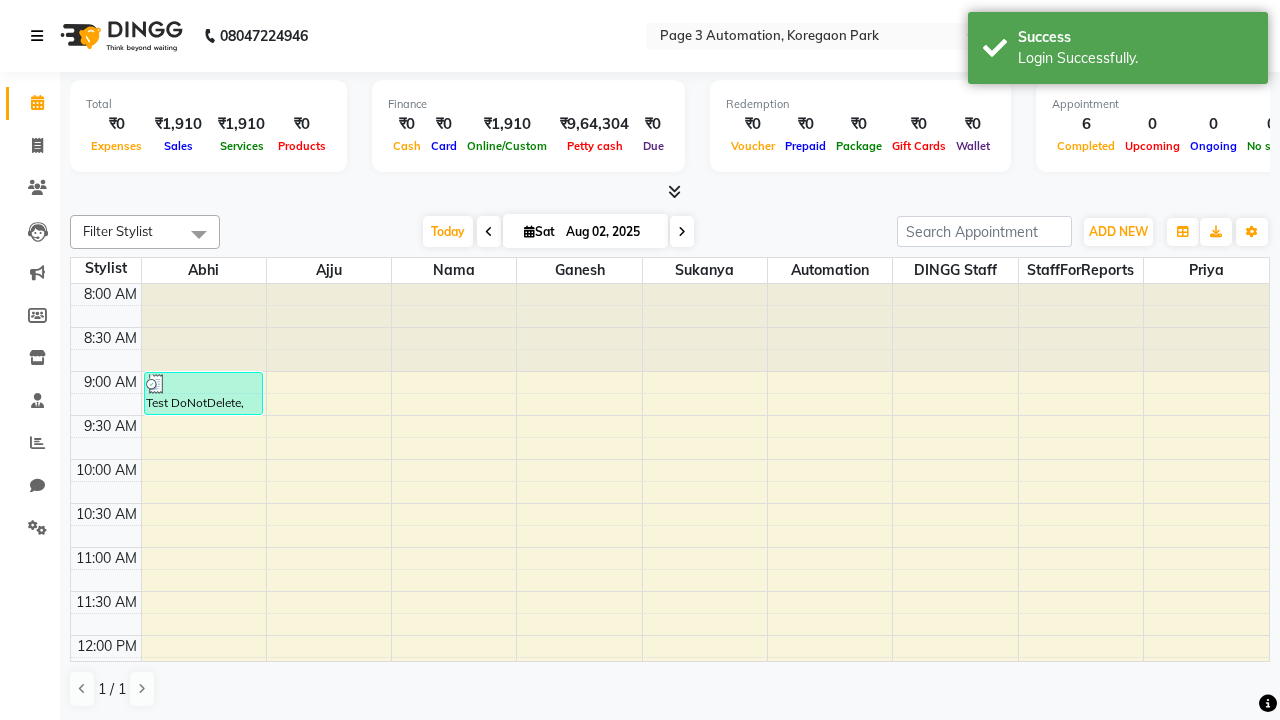 click at bounding box center (37, 36) 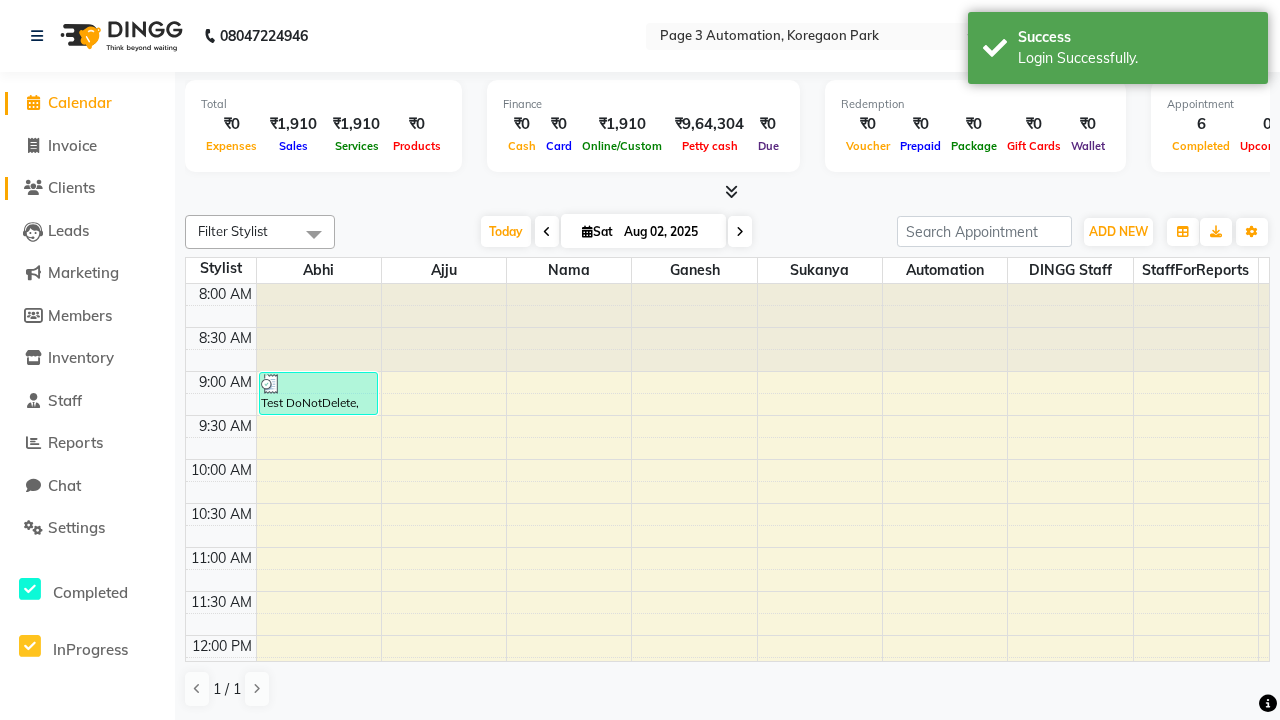 click on "Clients" 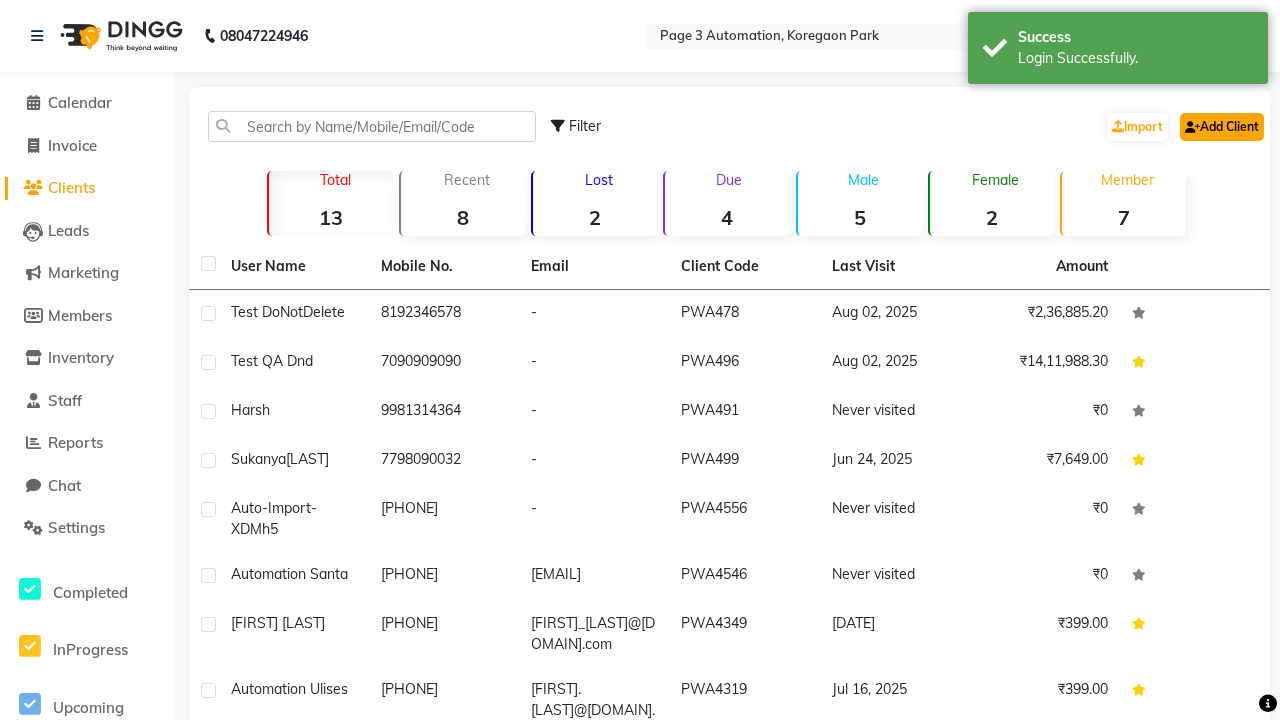click on "Add Client" 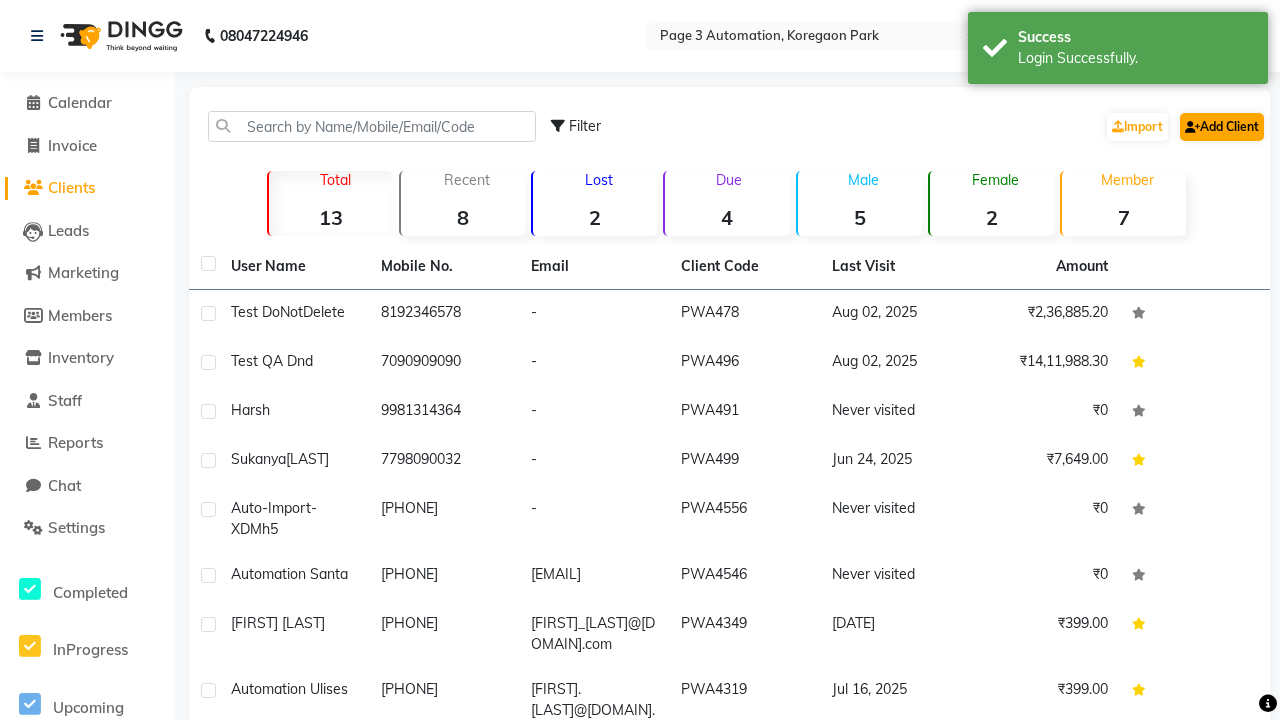 select on "22" 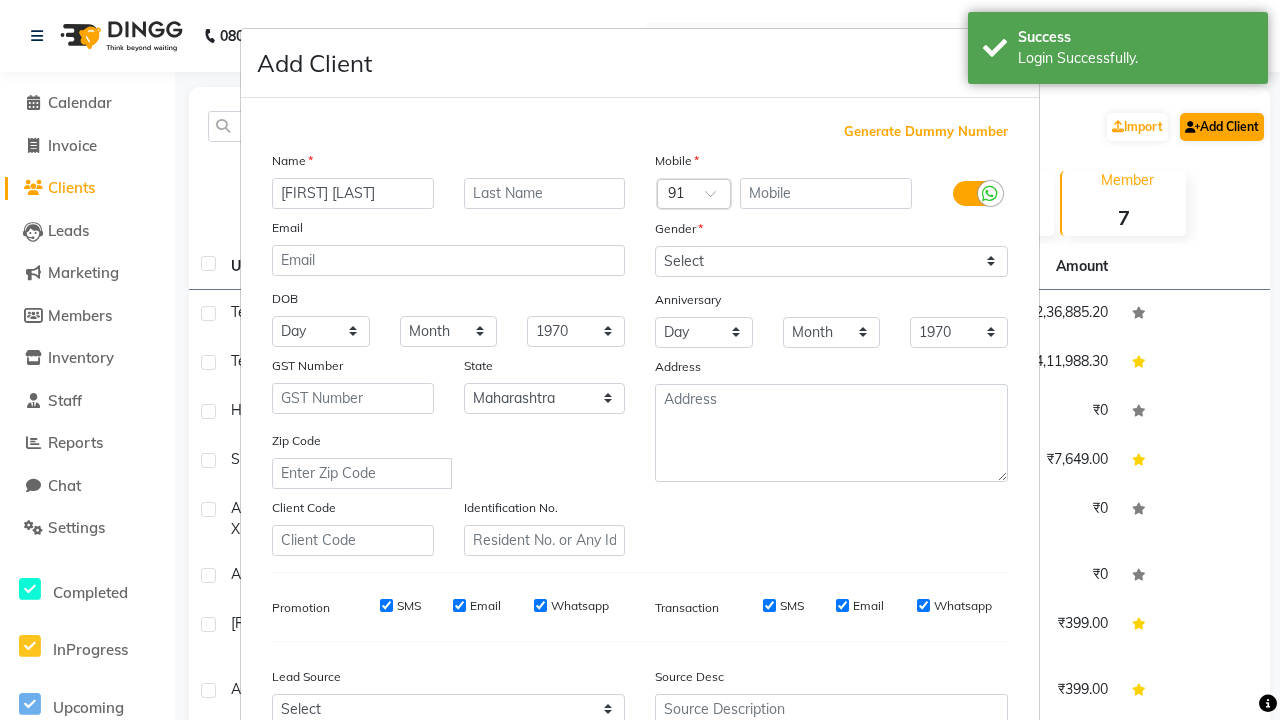 type on "Automation Americo" 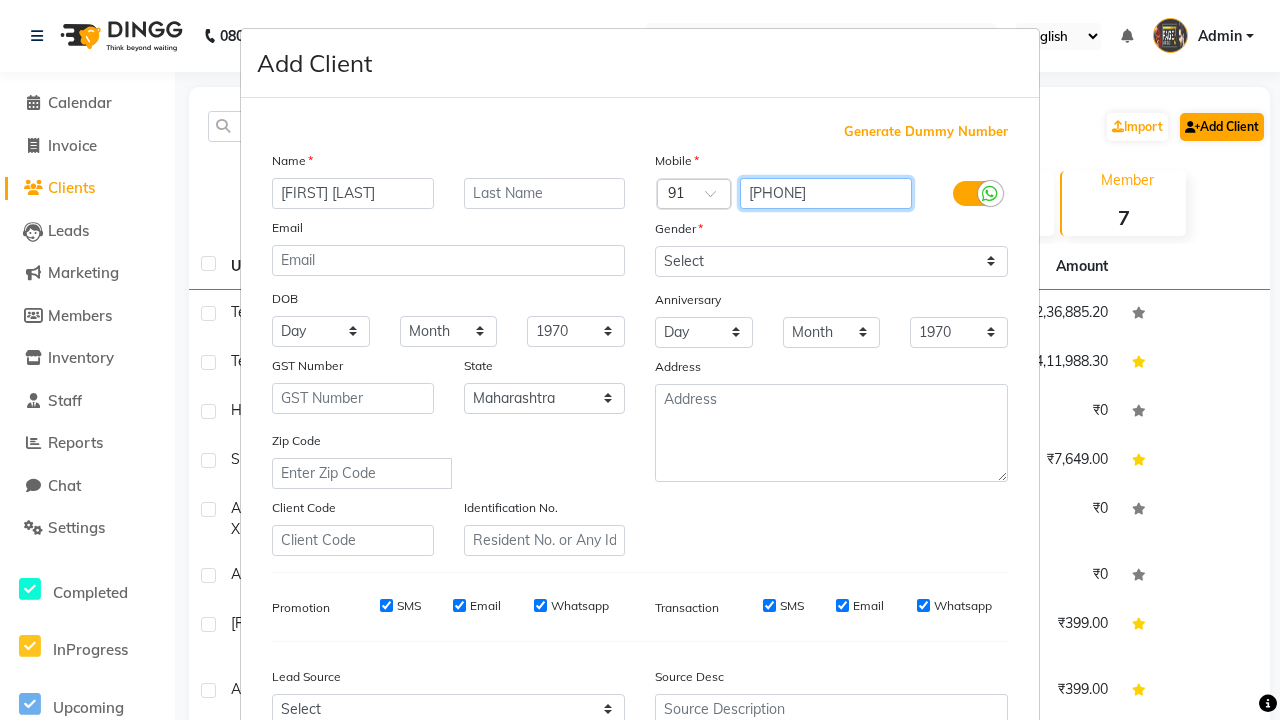 type on "9525685534" 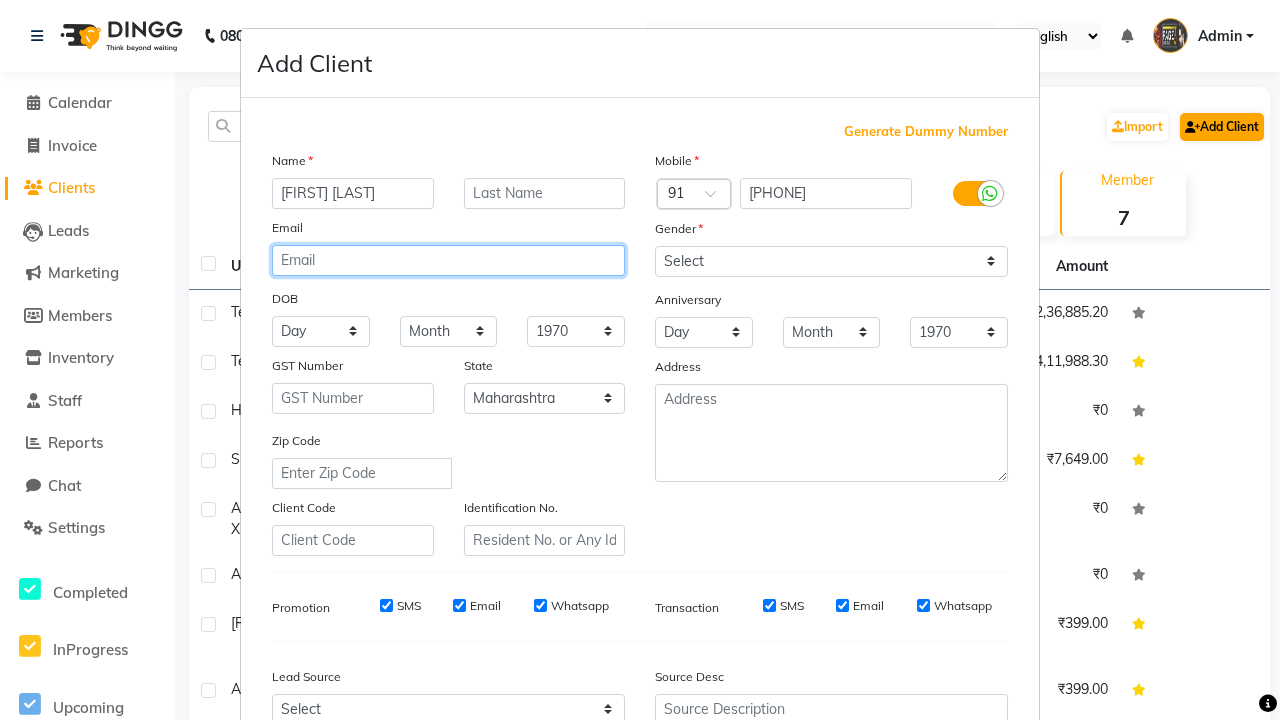 type on "EaG7sRymGg@cHdKj.com" 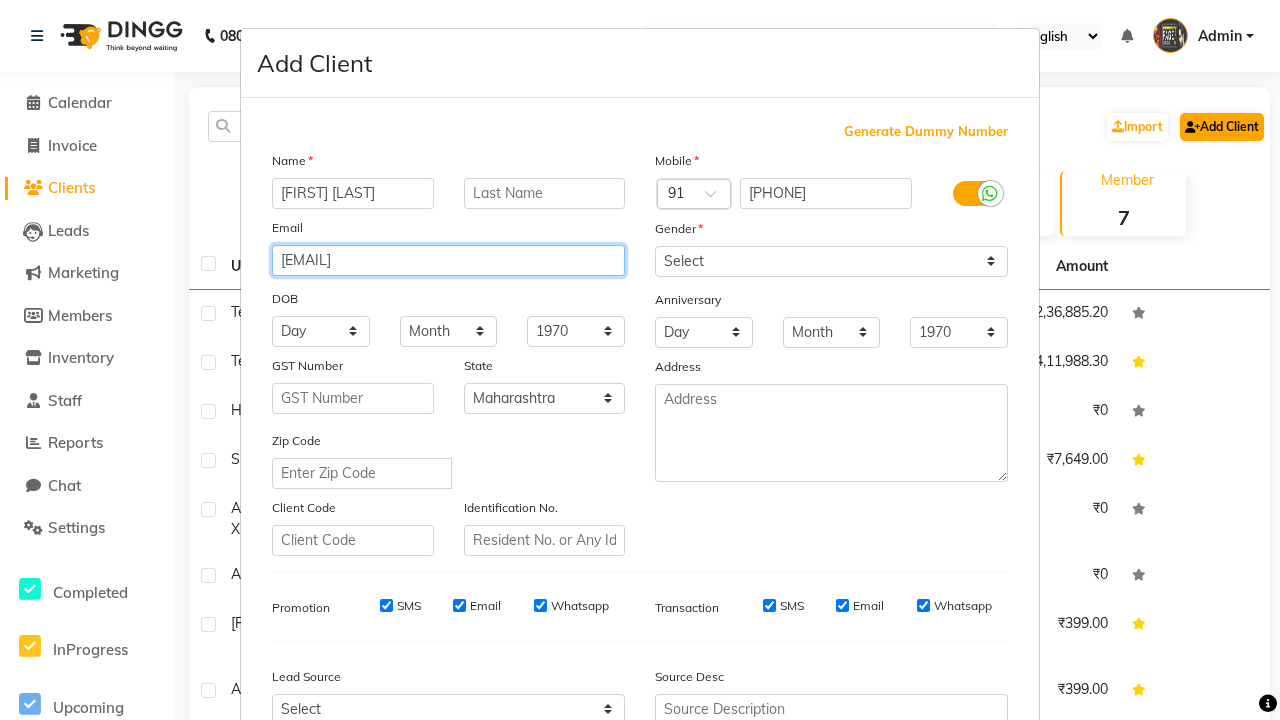 select on "male" 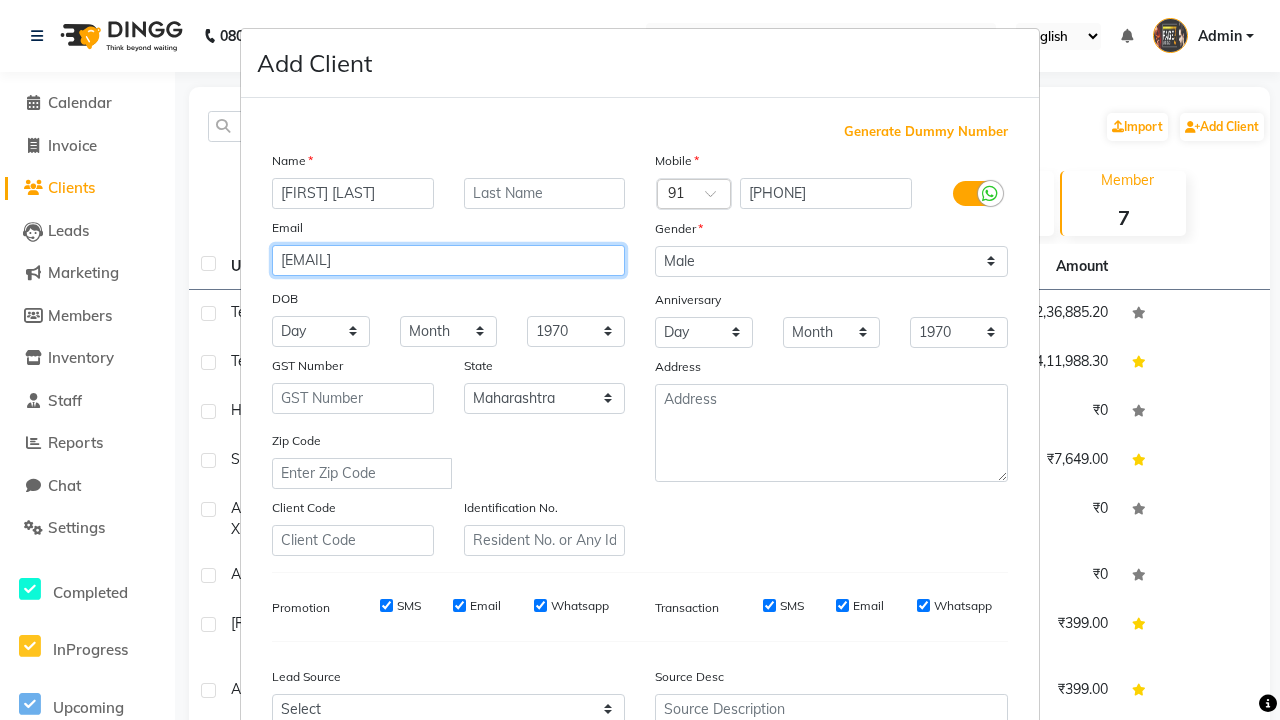 type on "EaG7sRymGg@cHdKj.com" 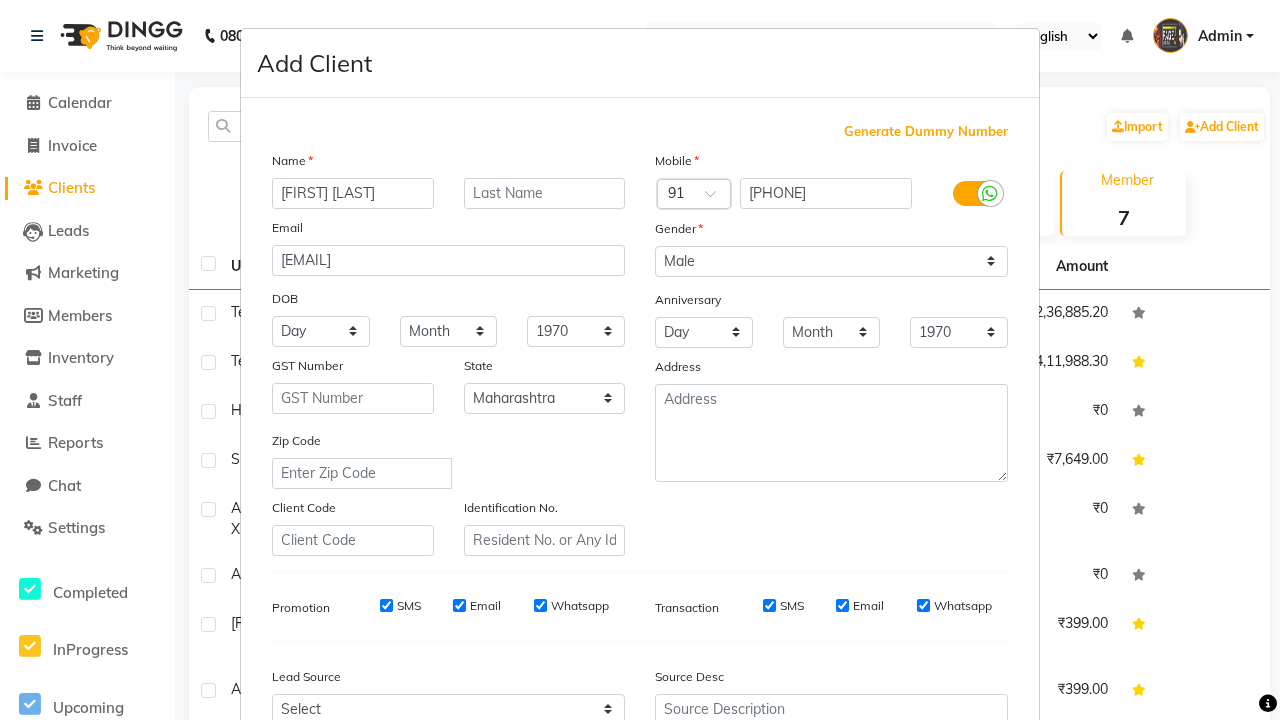 click on "Add" at bounding box center [906, 855] 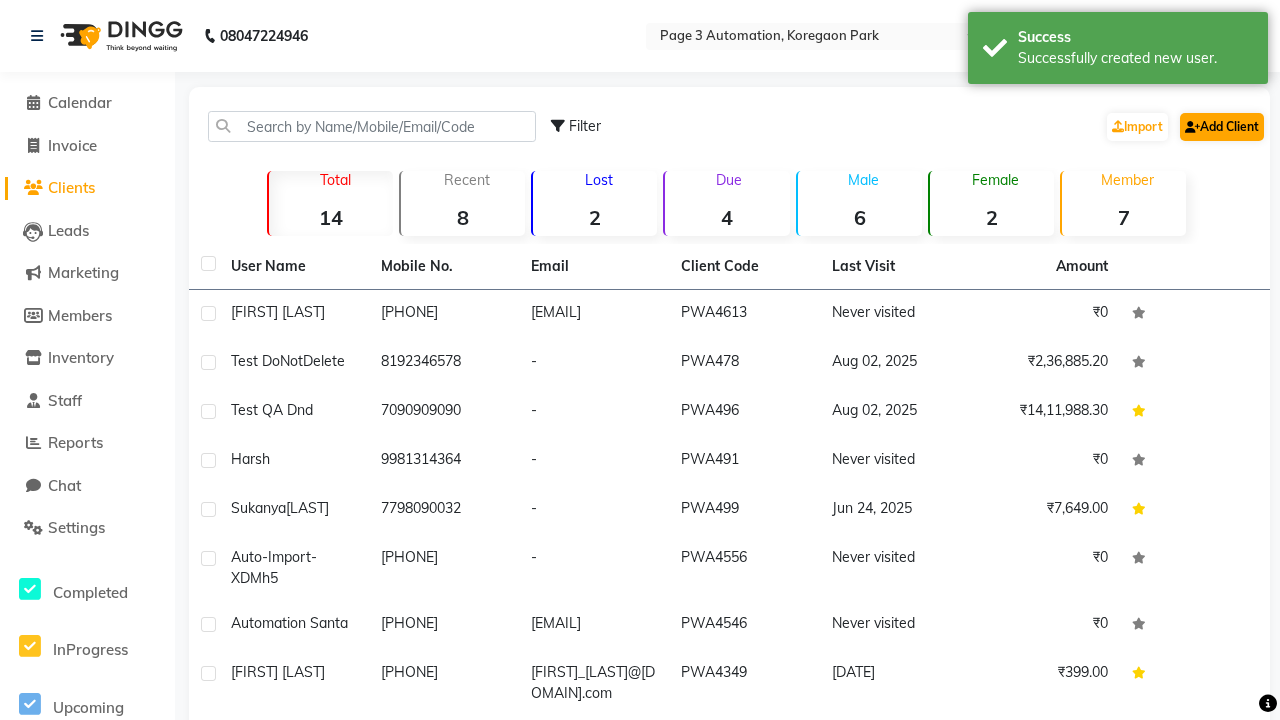click on "Successfully created new user." at bounding box center (1135, 58) 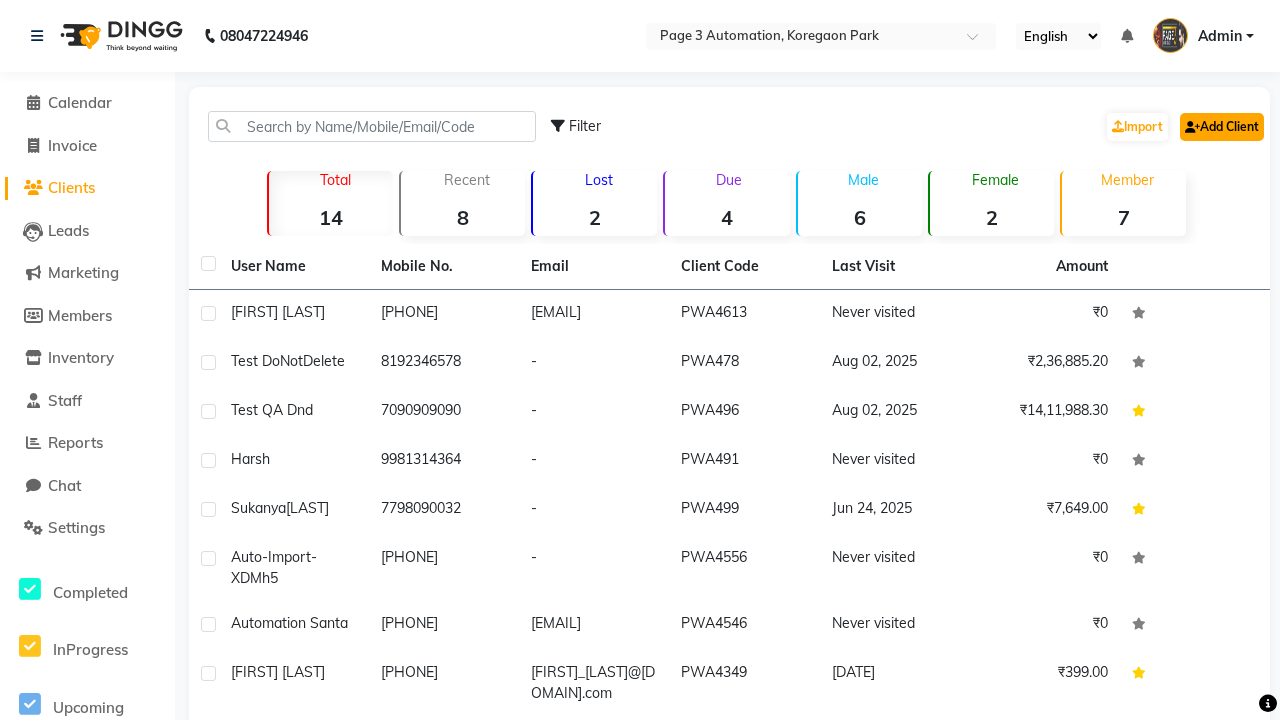click on "Add Client" 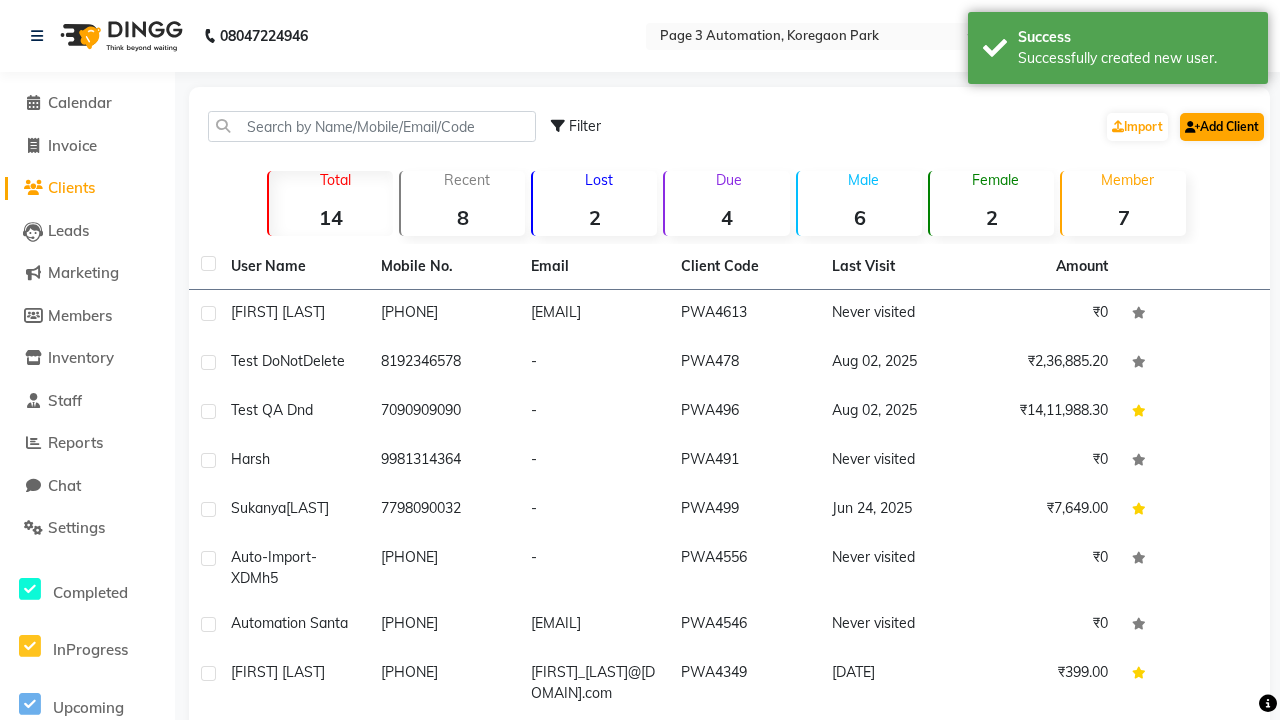 select on "22" 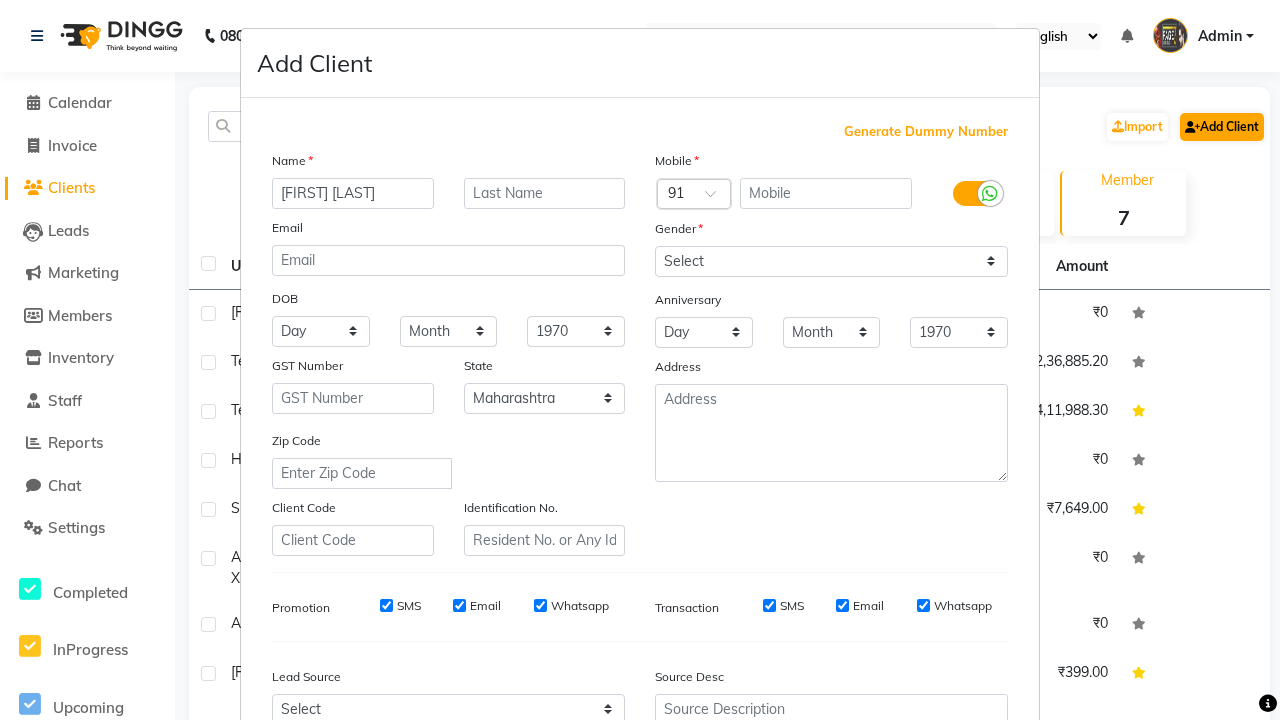 type on "[FIRST] [LAST]" 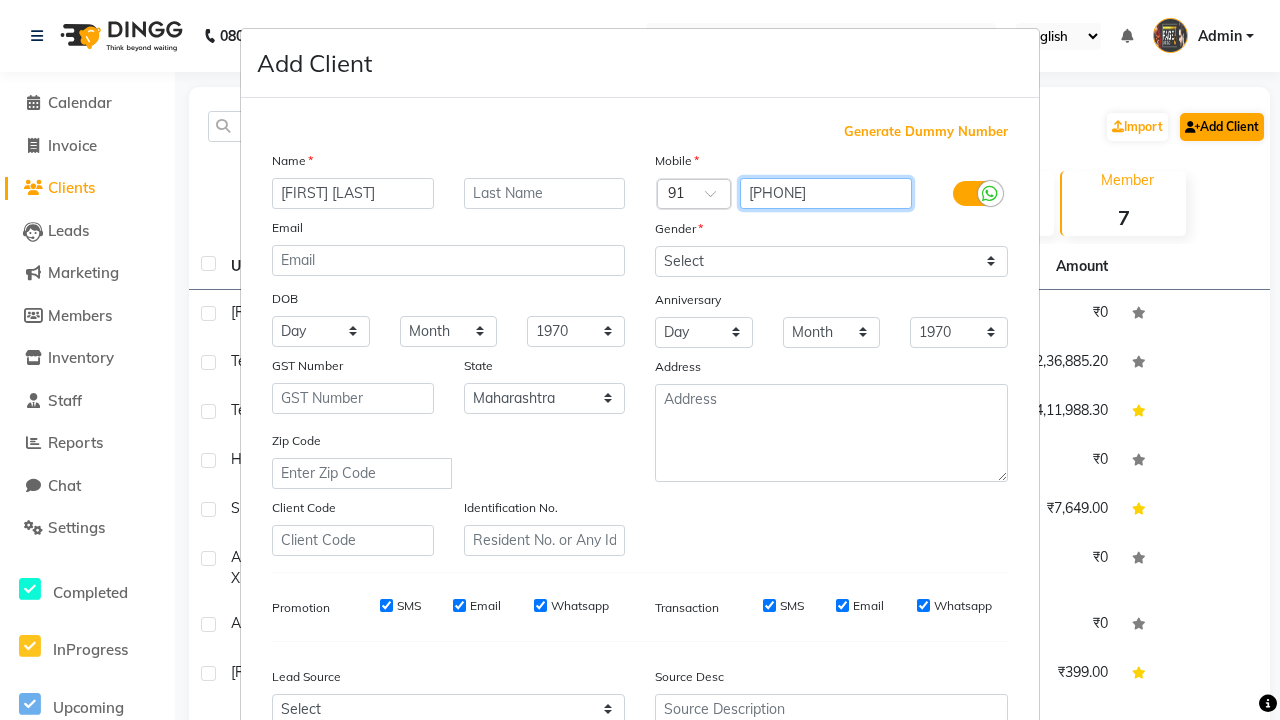 type on "[PHONE]" 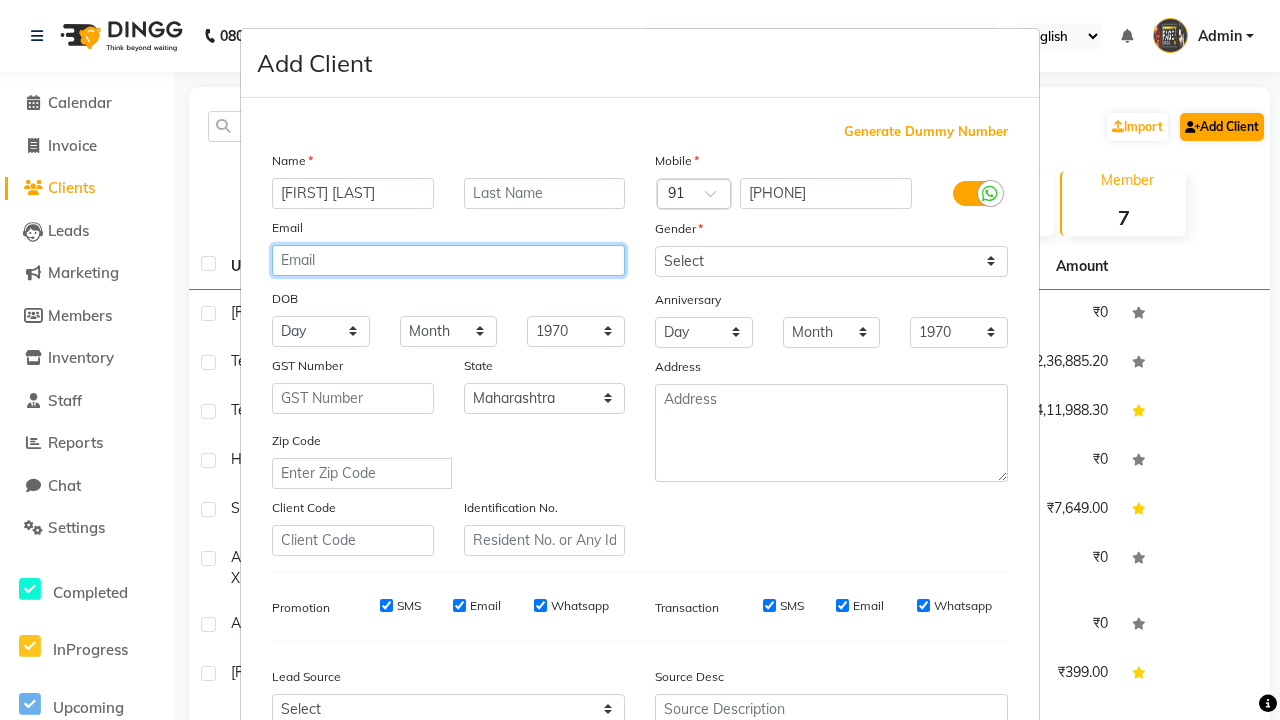 type on "[EMAIL]" 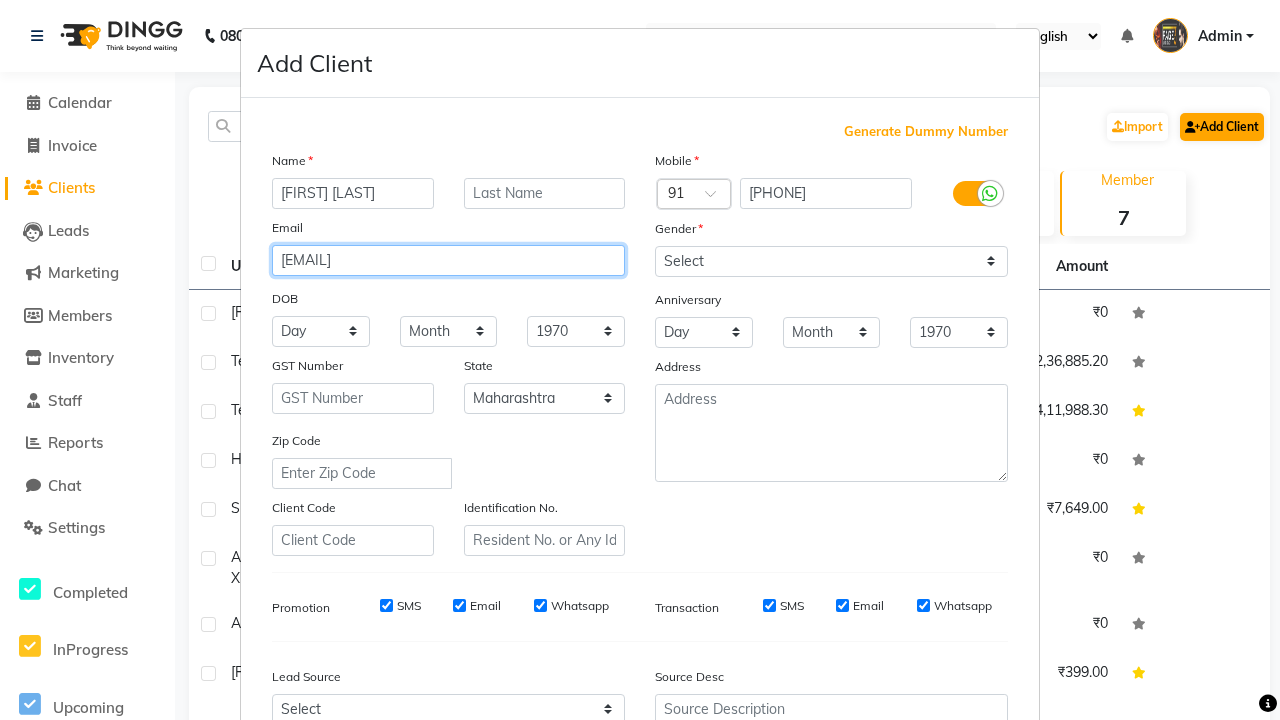 select on "male" 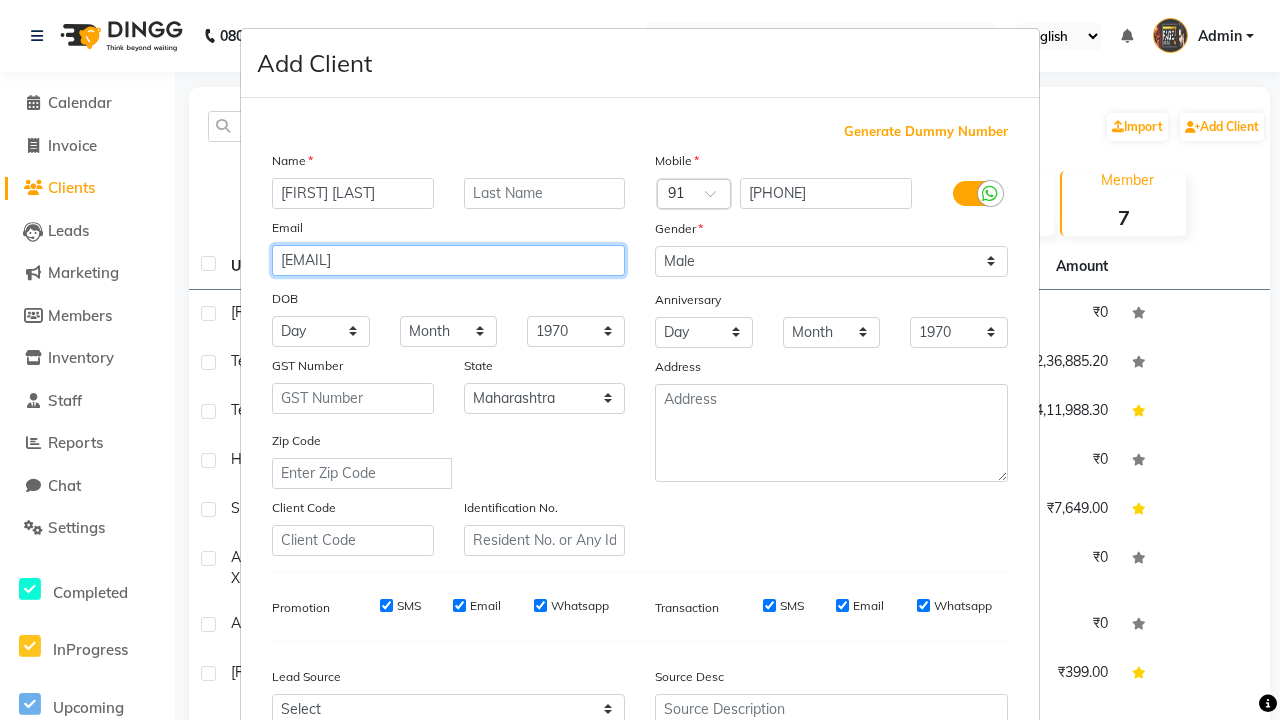 type on "[EMAIL]" 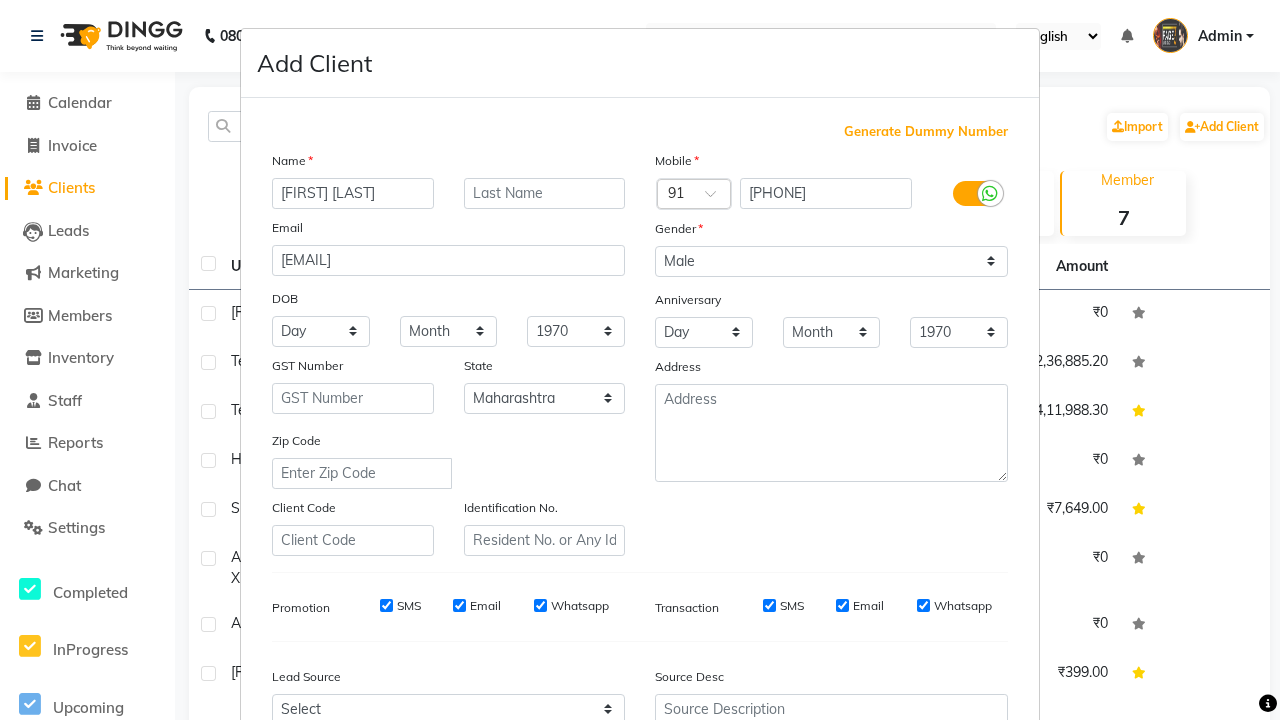 click at bounding box center [292, 773] 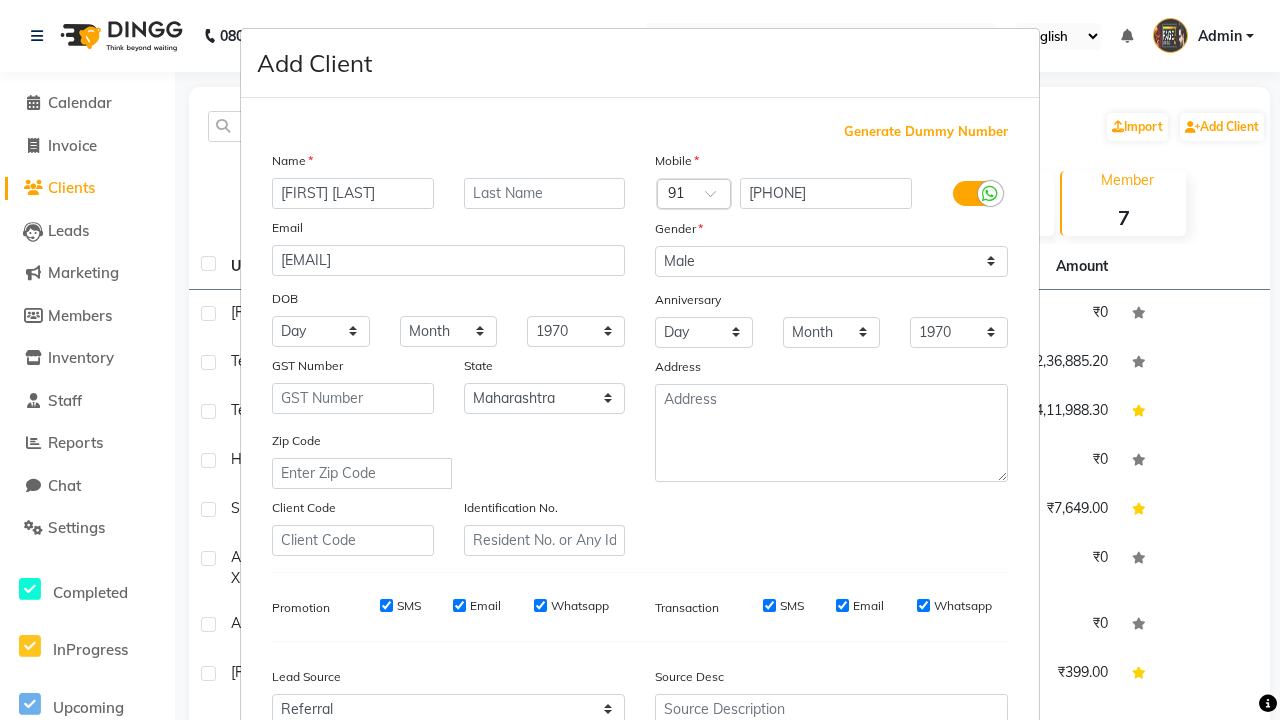 scroll, scrollTop: 203, scrollLeft: 0, axis: vertical 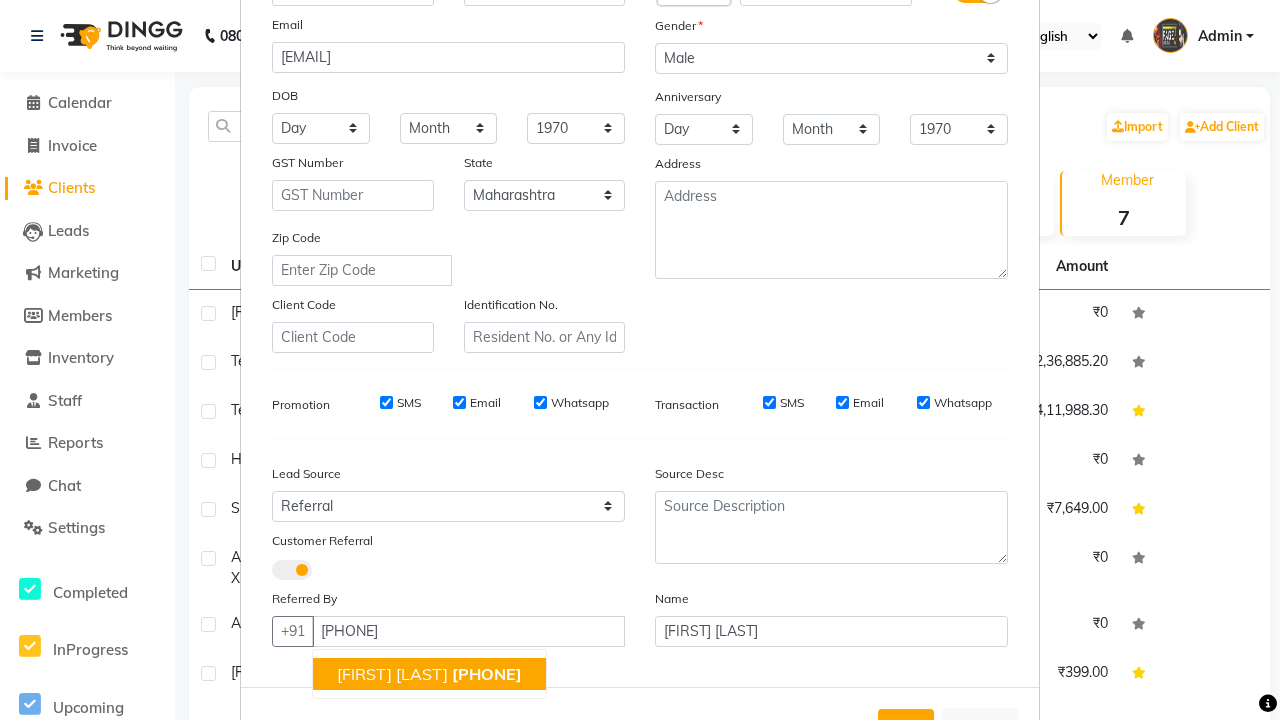 click on "Automation Americo" at bounding box center (392, 674) 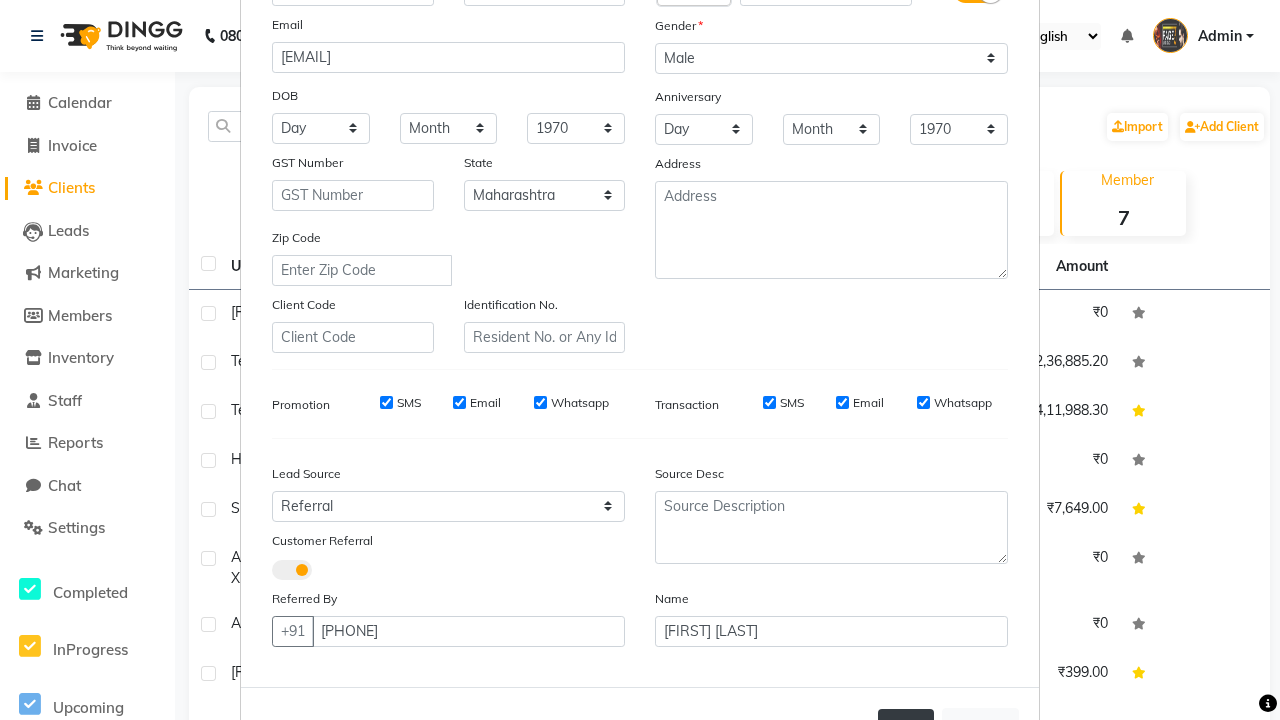 type on "9525685534" 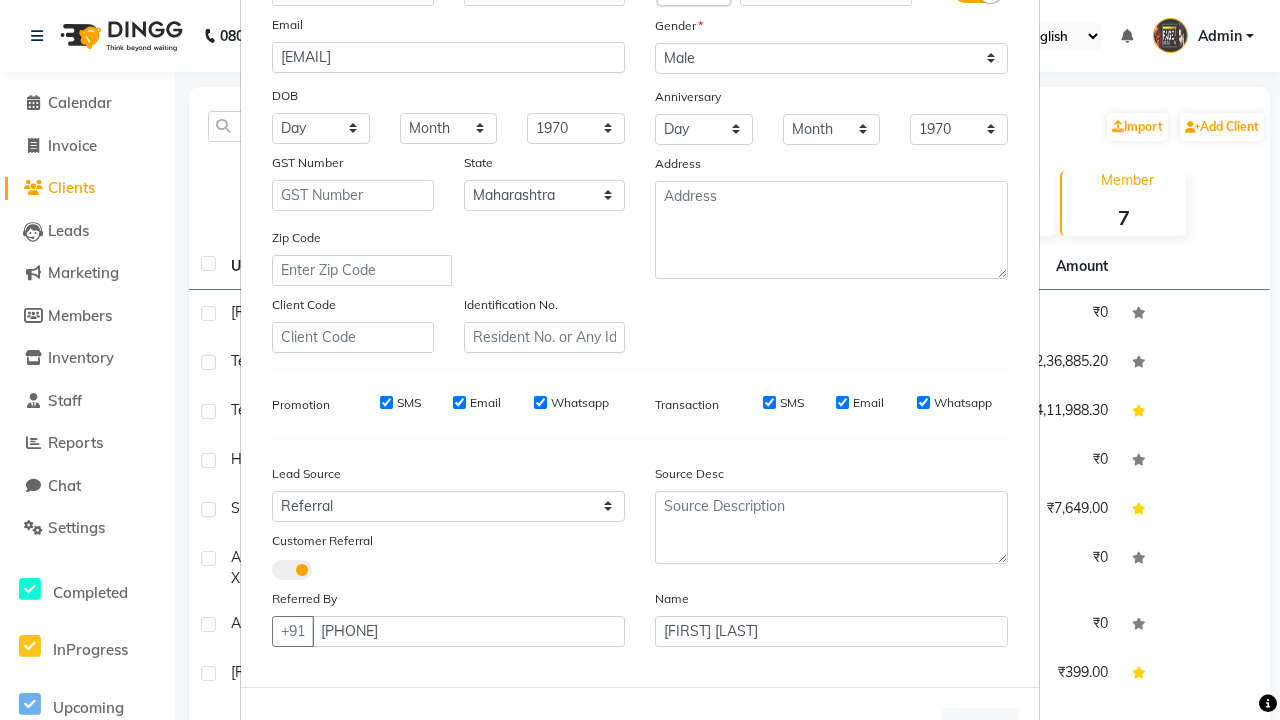 scroll, scrollTop: 228, scrollLeft: 0, axis: vertical 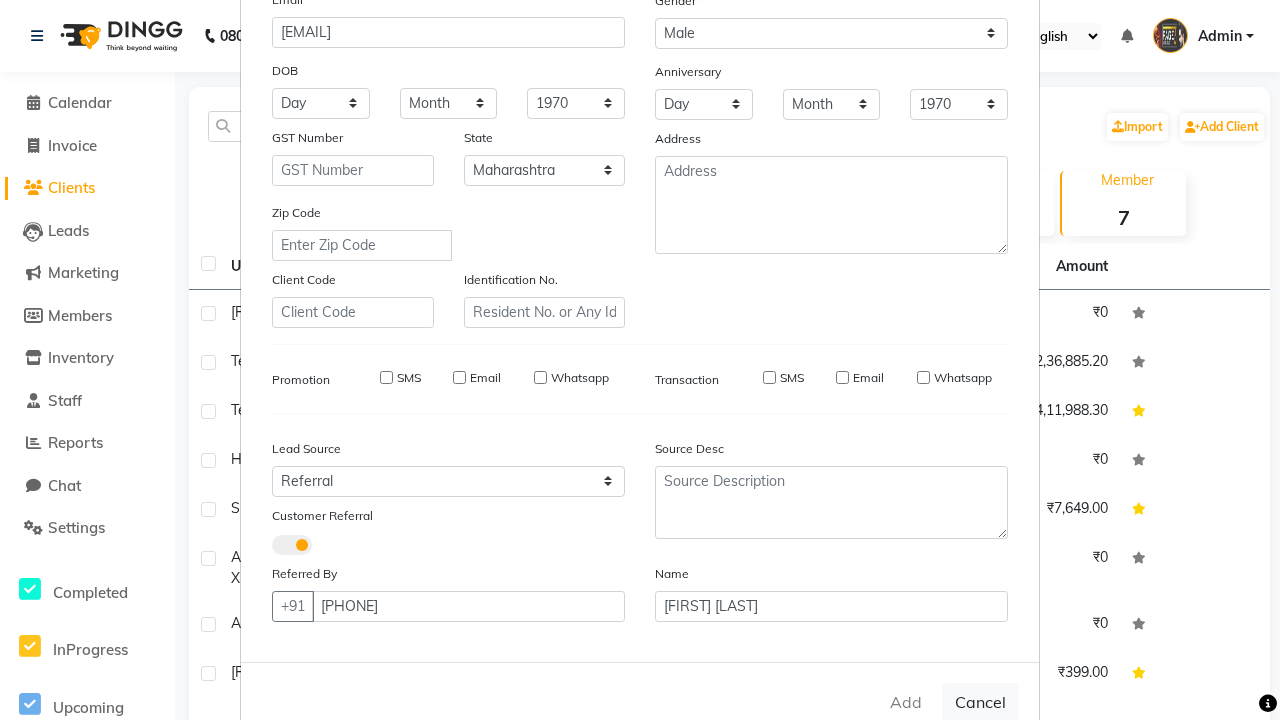 type 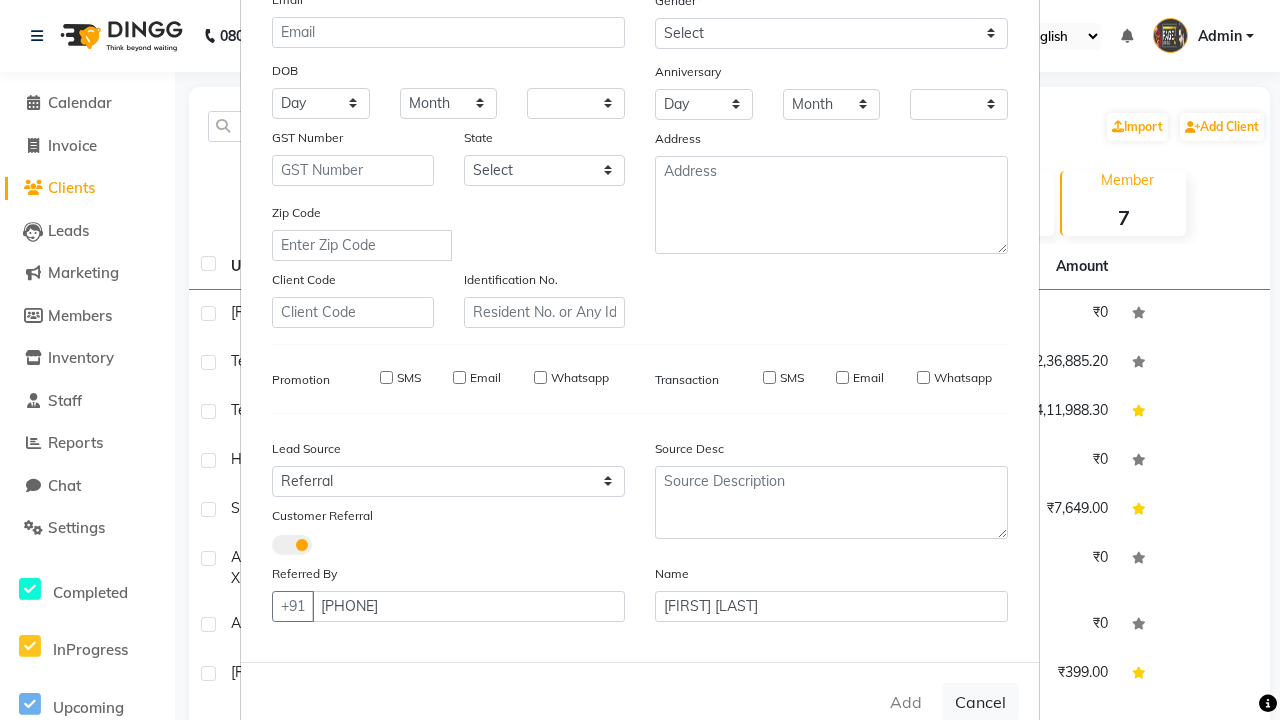 checkbox on "false" 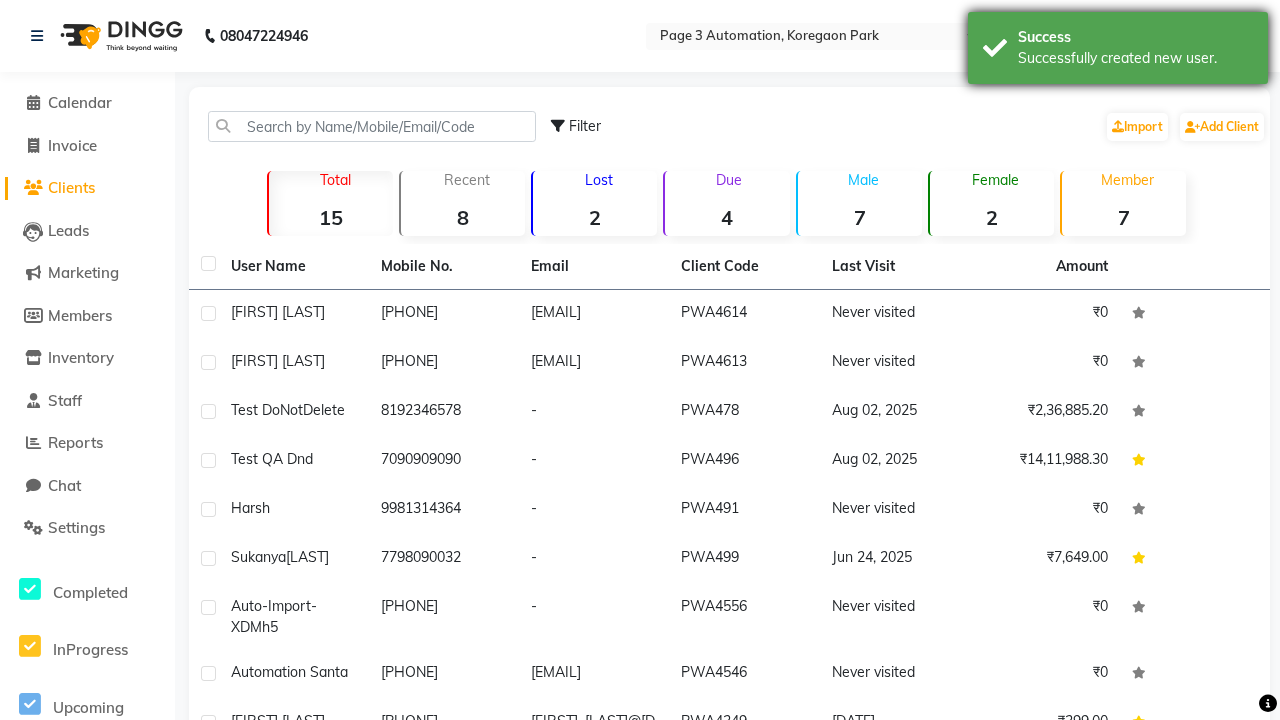 click on "Successfully created new user." at bounding box center [1135, 58] 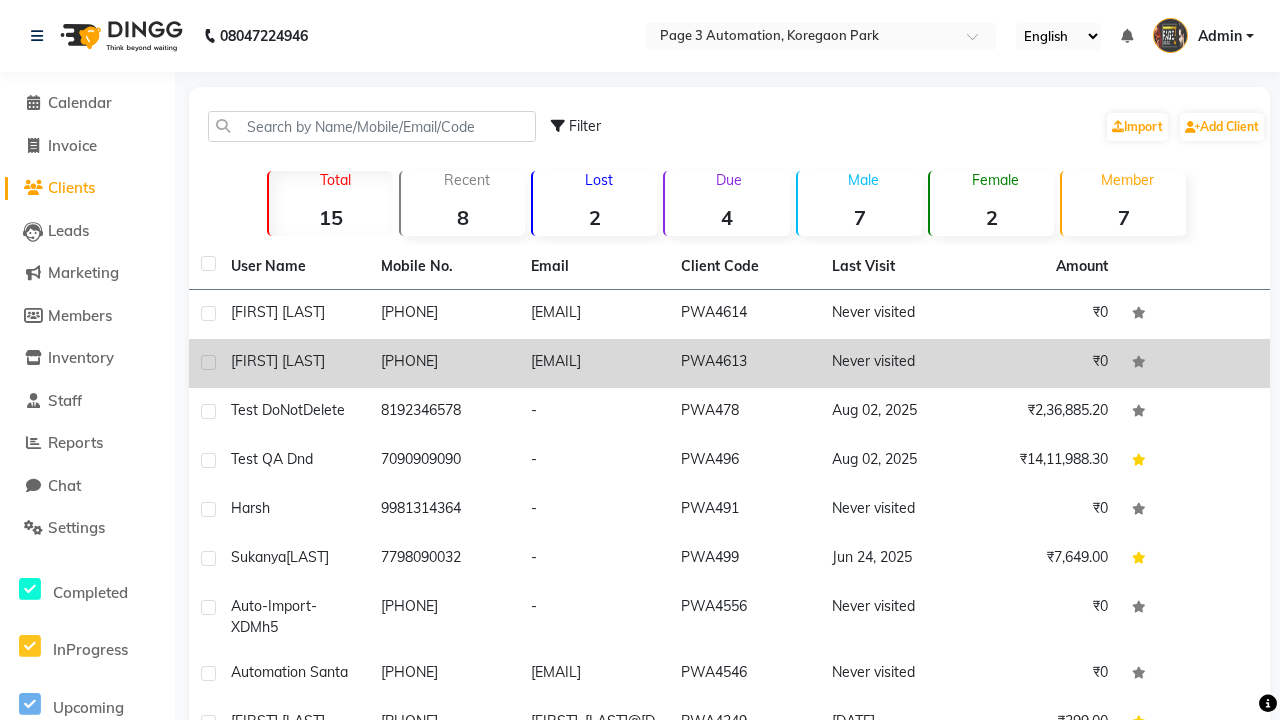 click 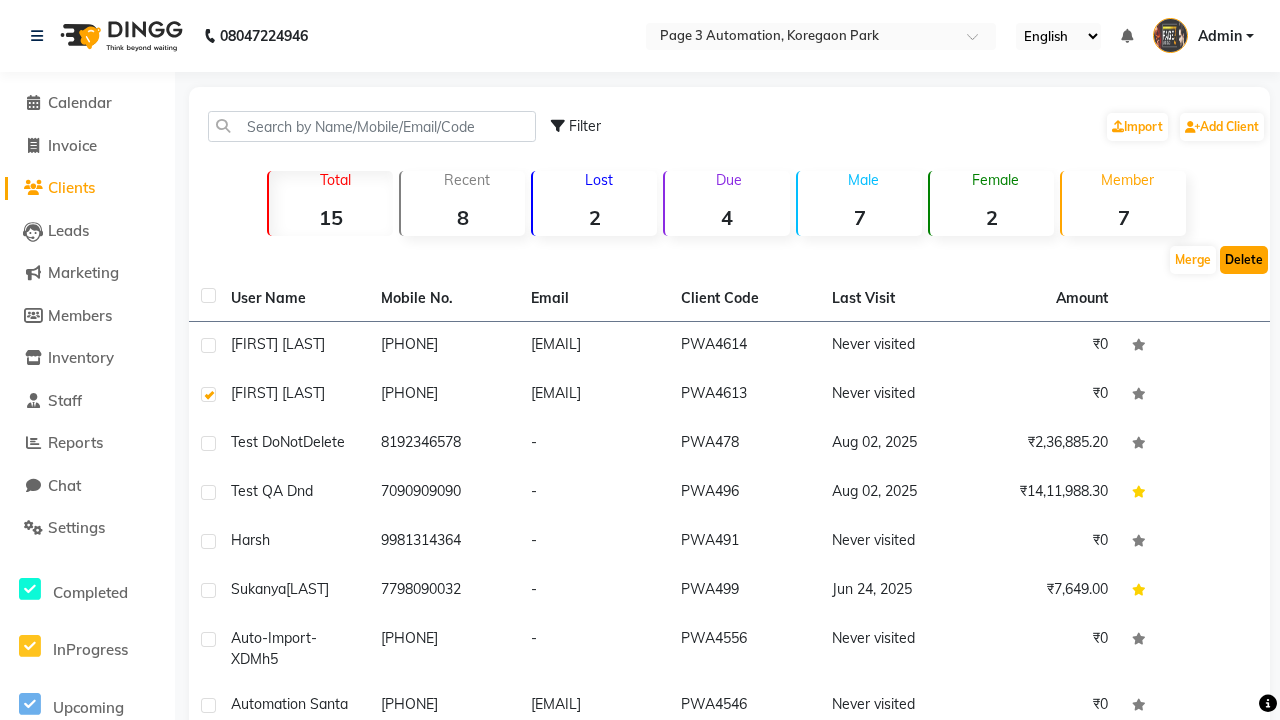 click on "Delete" 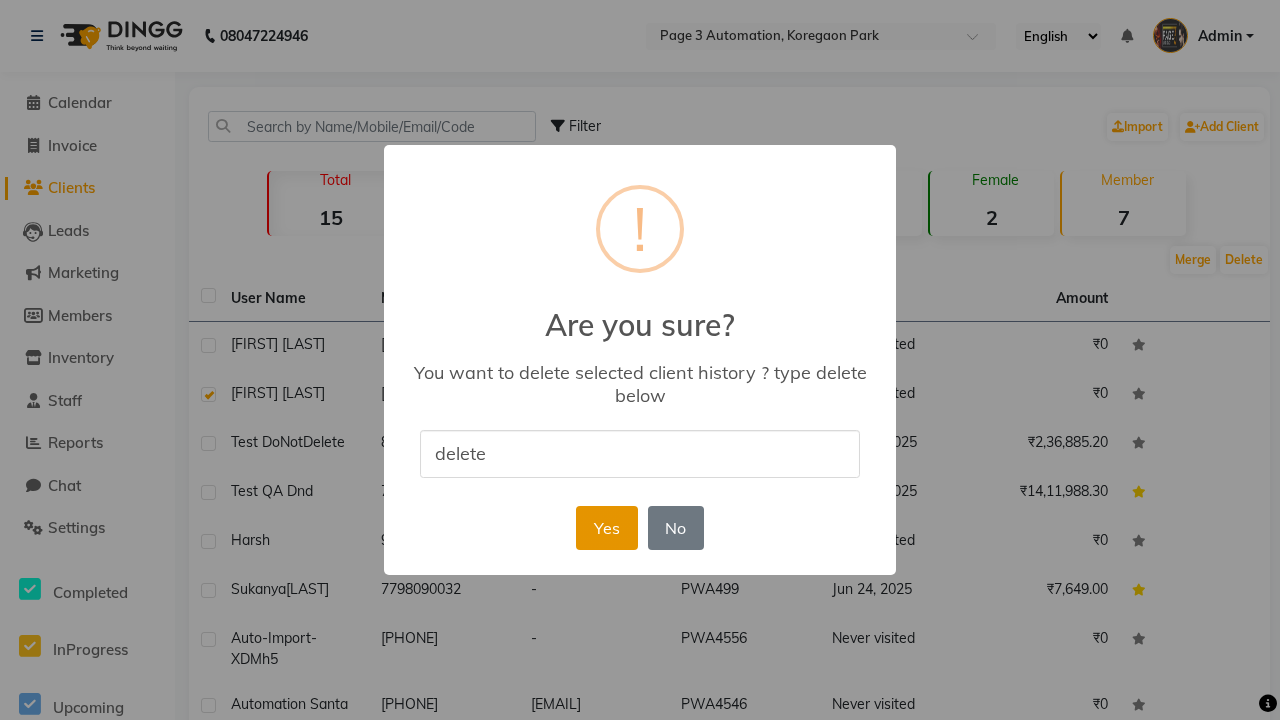 type on "delete" 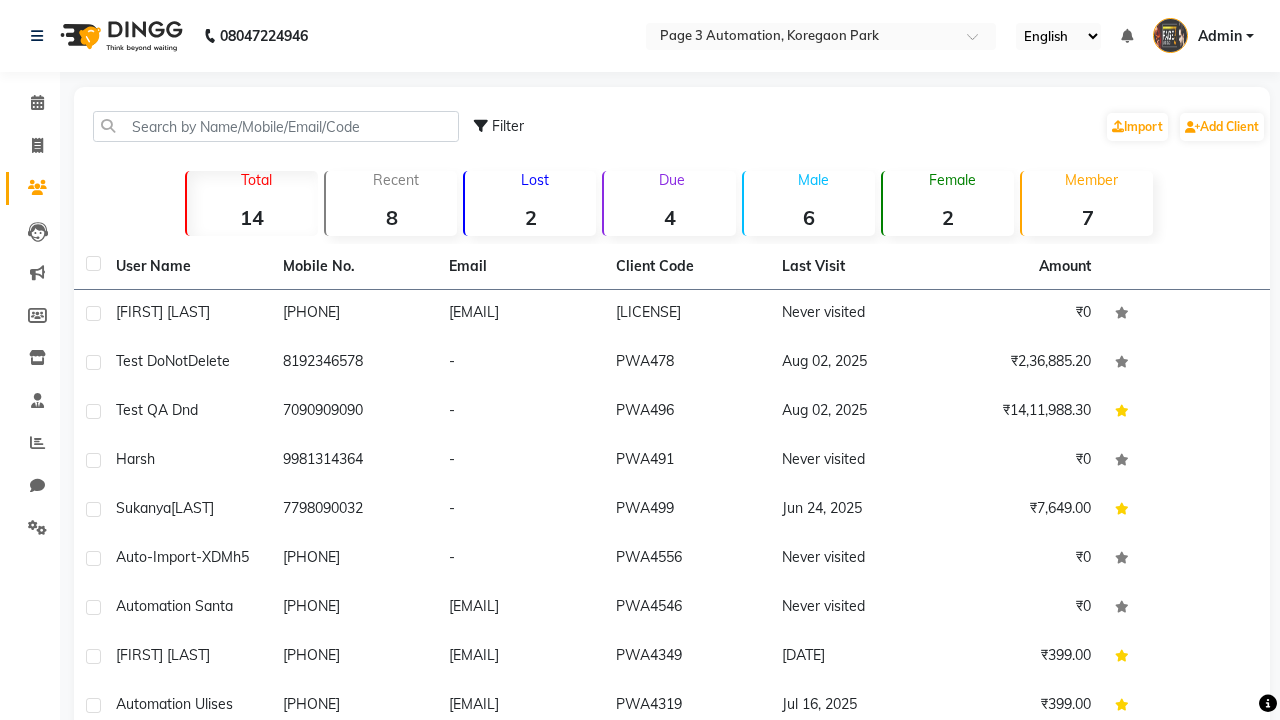 scroll, scrollTop: 0, scrollLeft: 0, axis: both 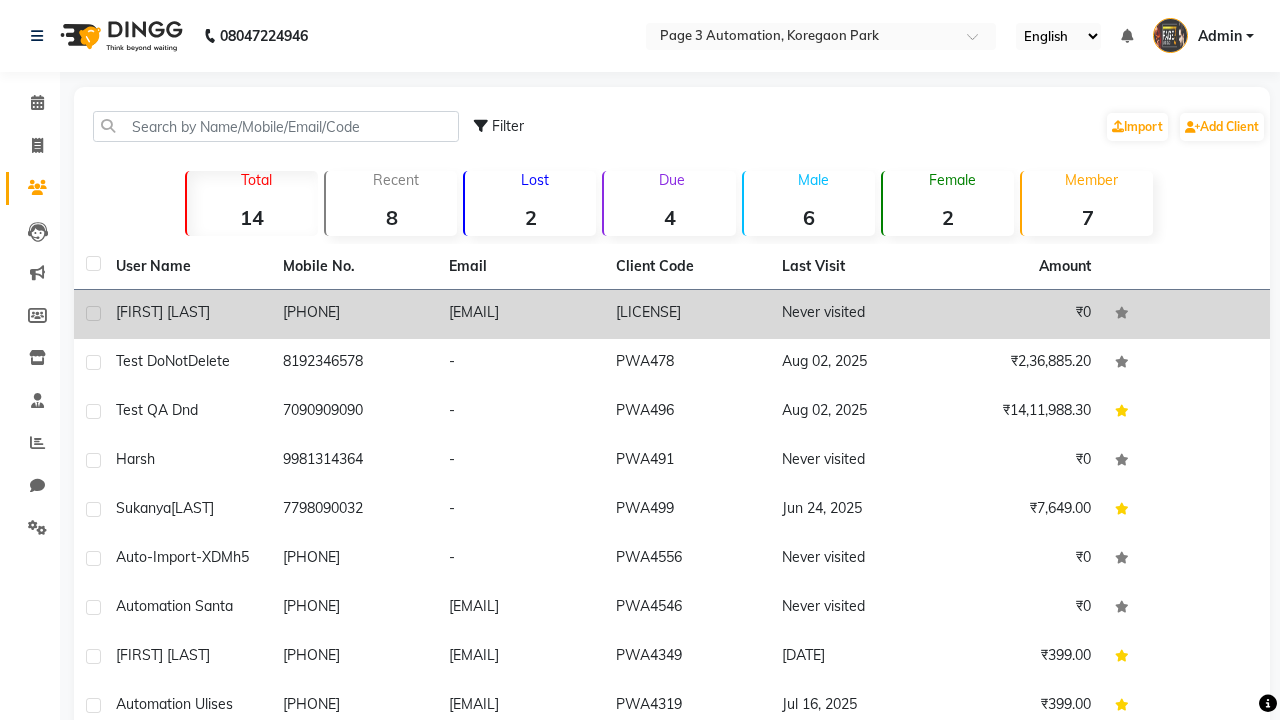 click 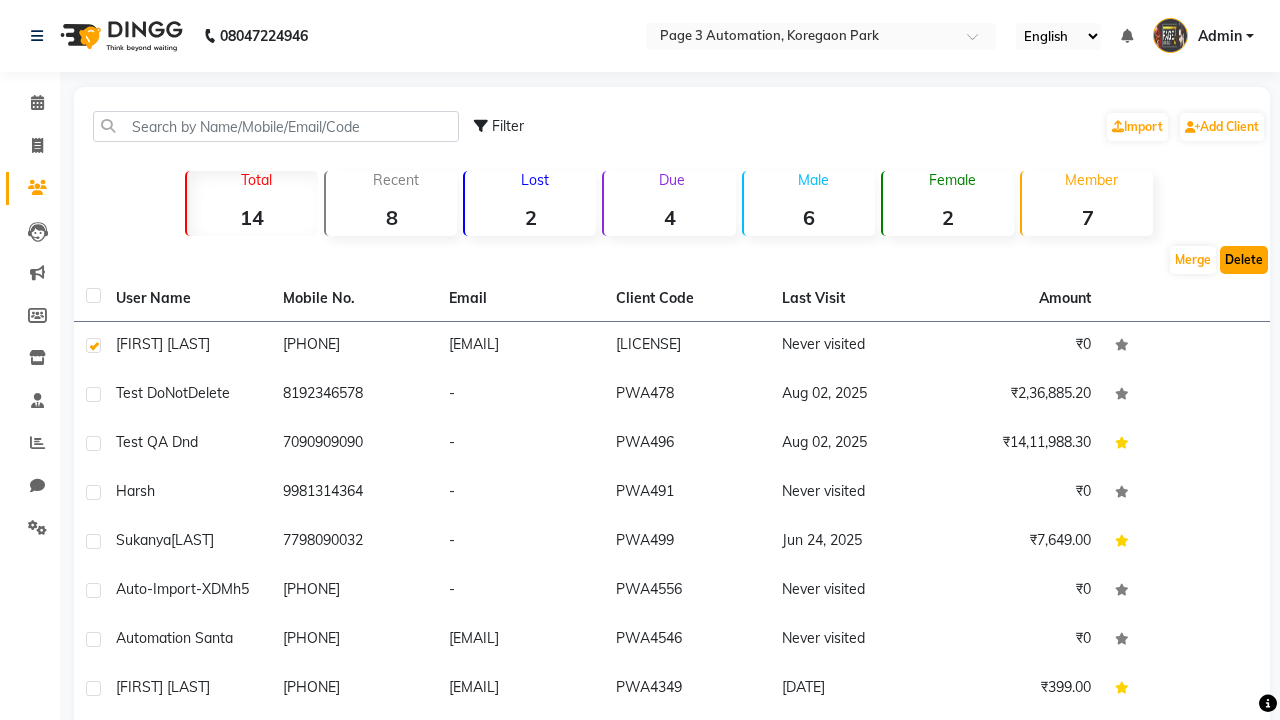 click on "Delete" 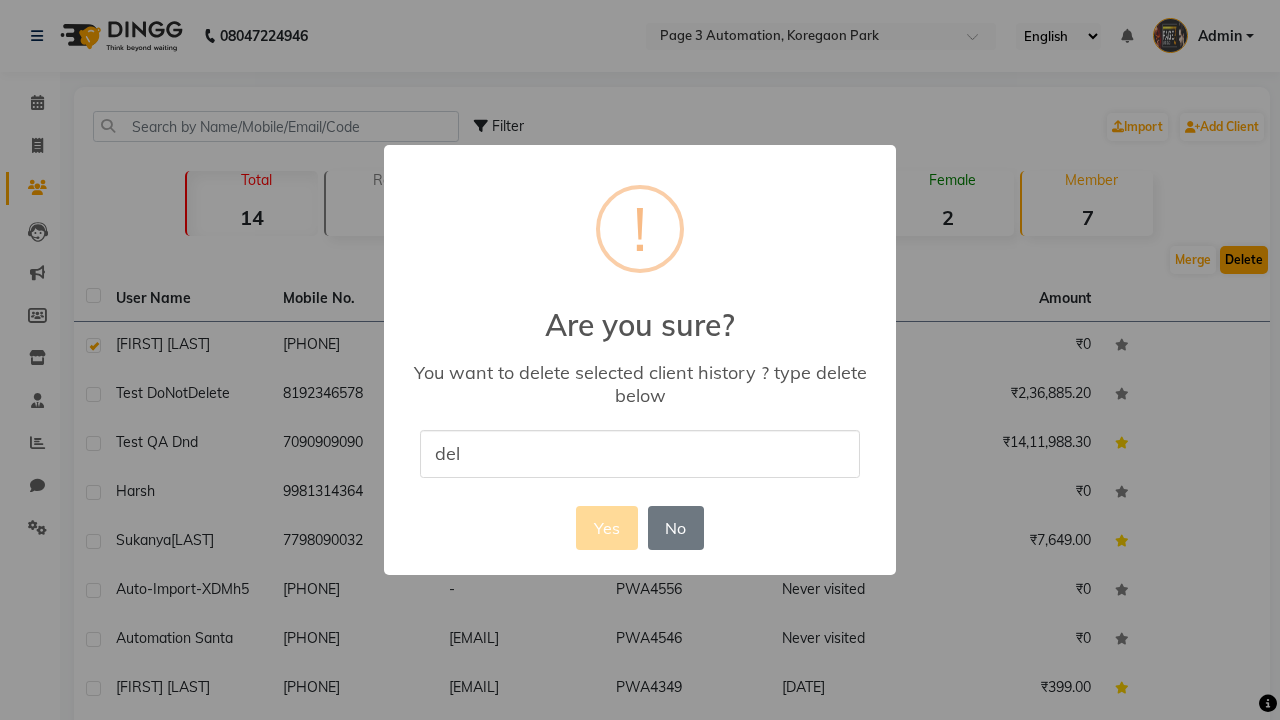 type on "dele" 